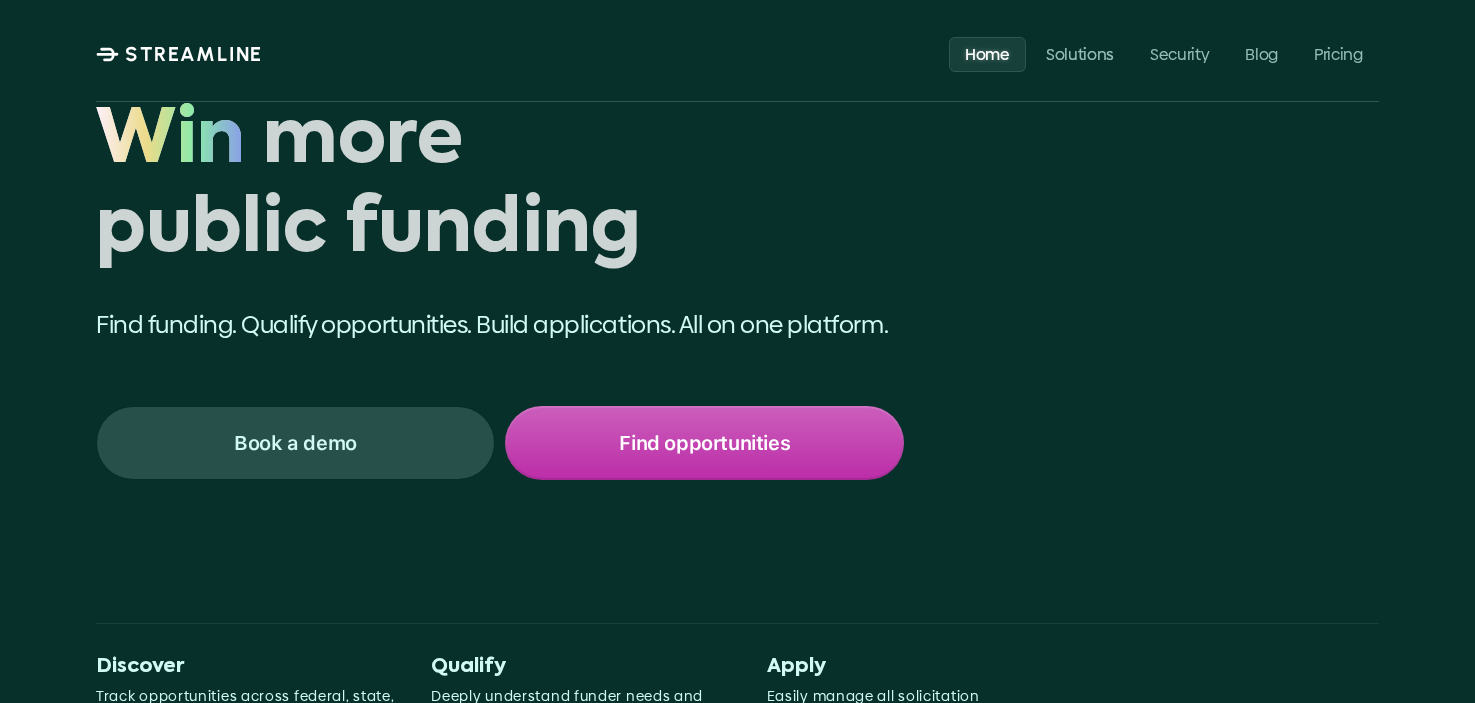 scroll, scrollTop: 142, scrollLeft: 0, axis: vertical 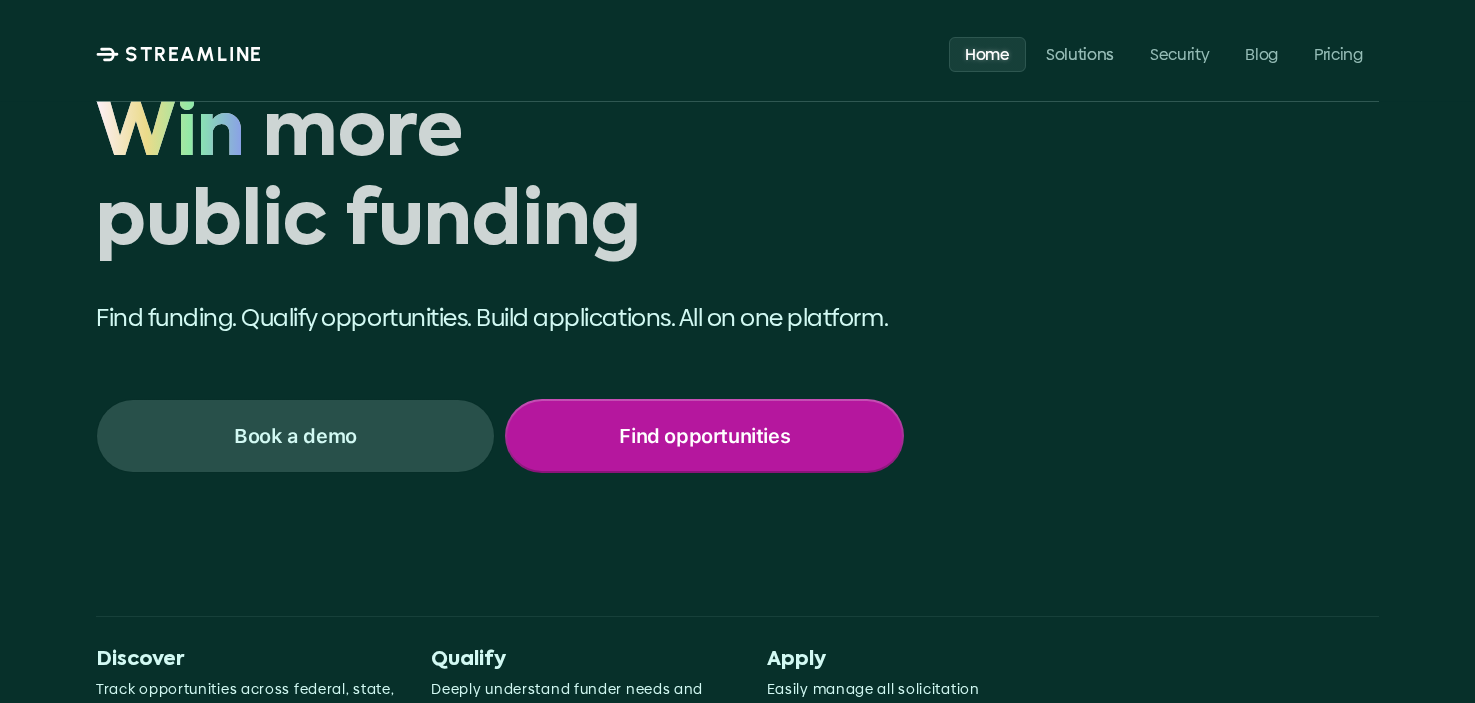 click on "Find opportunities" at bounding box center (704, 436) 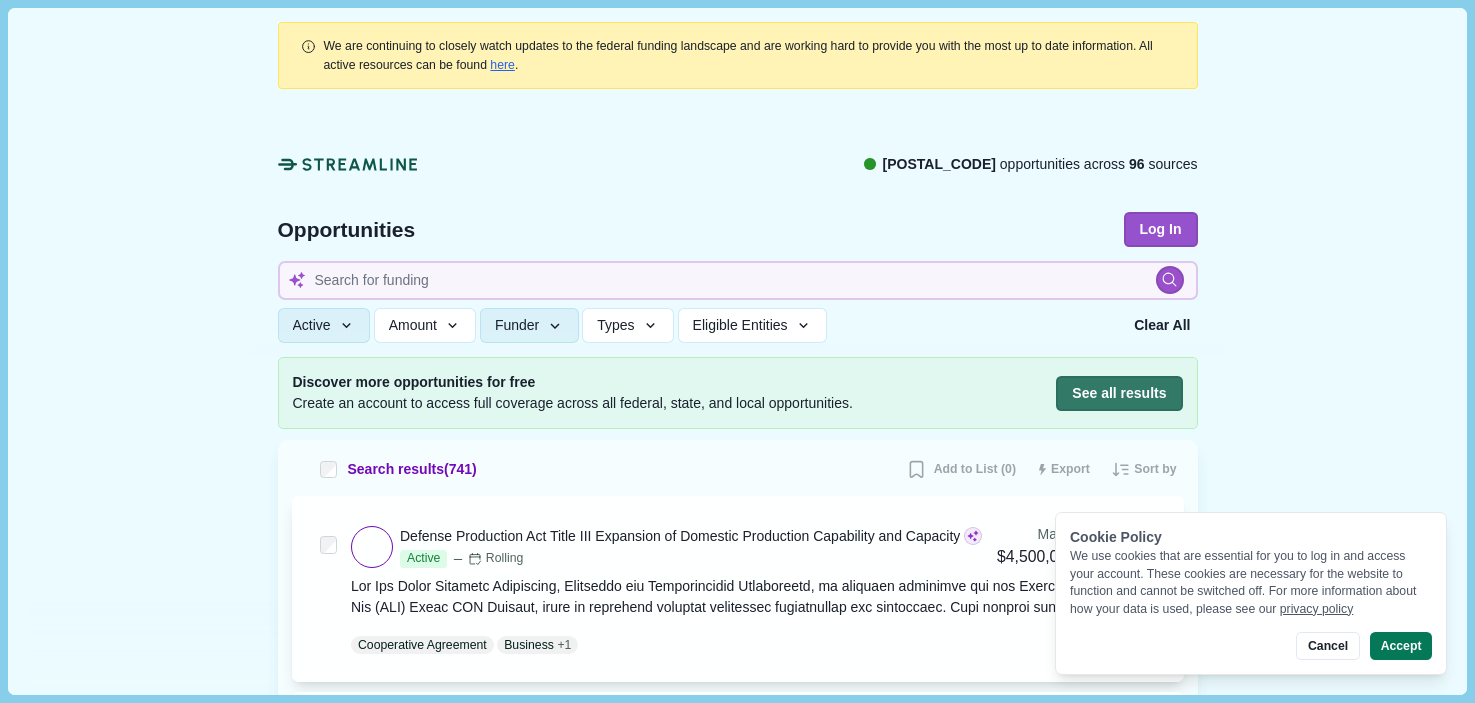 scroll, scrollTop: 0, scrollLeft: 0, axis: both 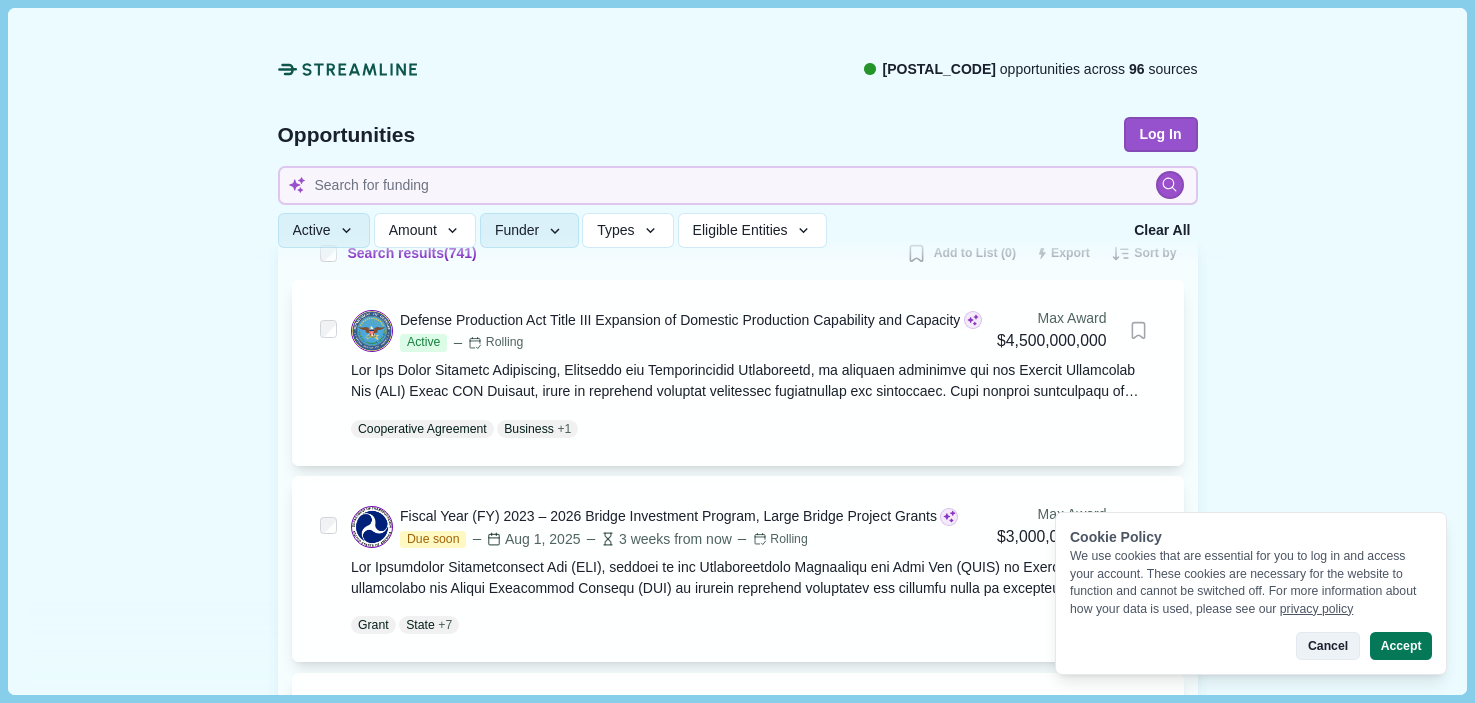 click on "Cancel" at bounding box center (1327, 646) 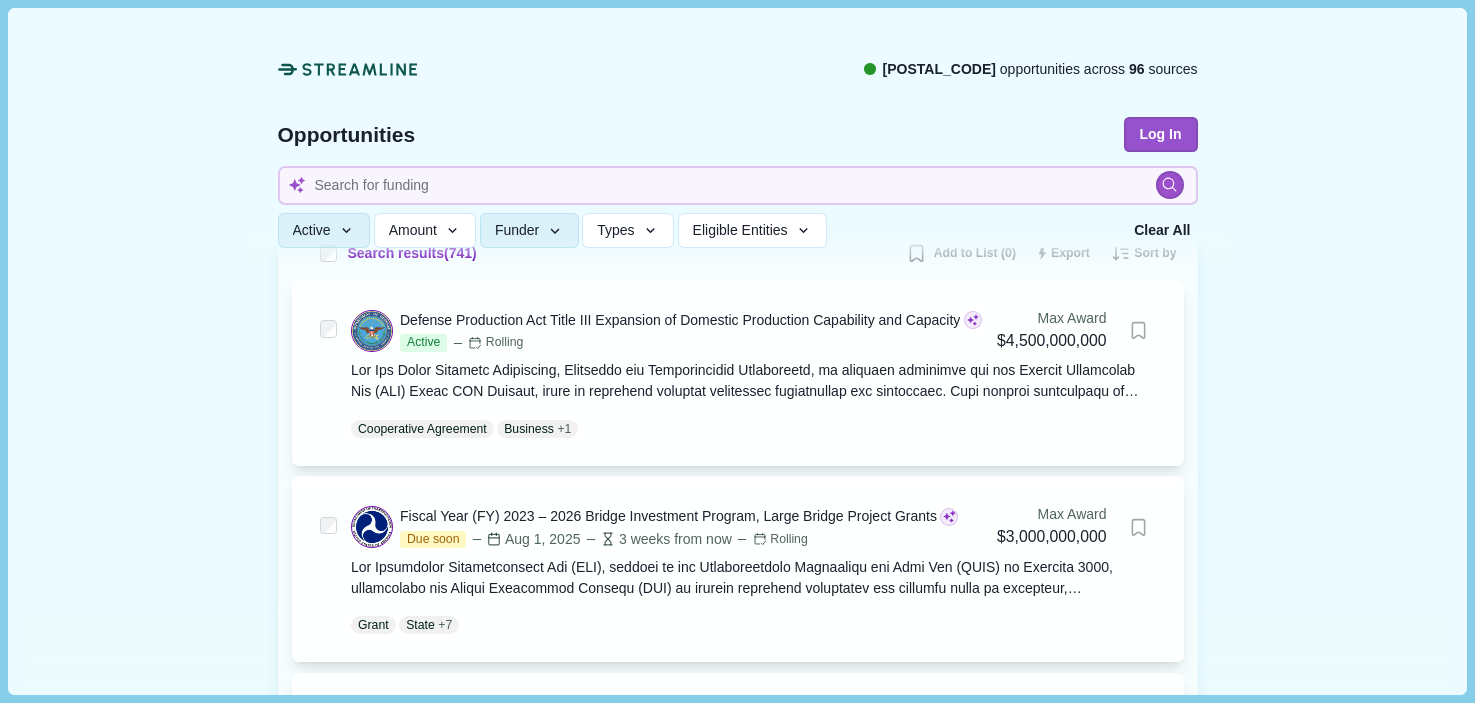 scroll, scrollTop: 0, scrollLeft: 0, axis: both 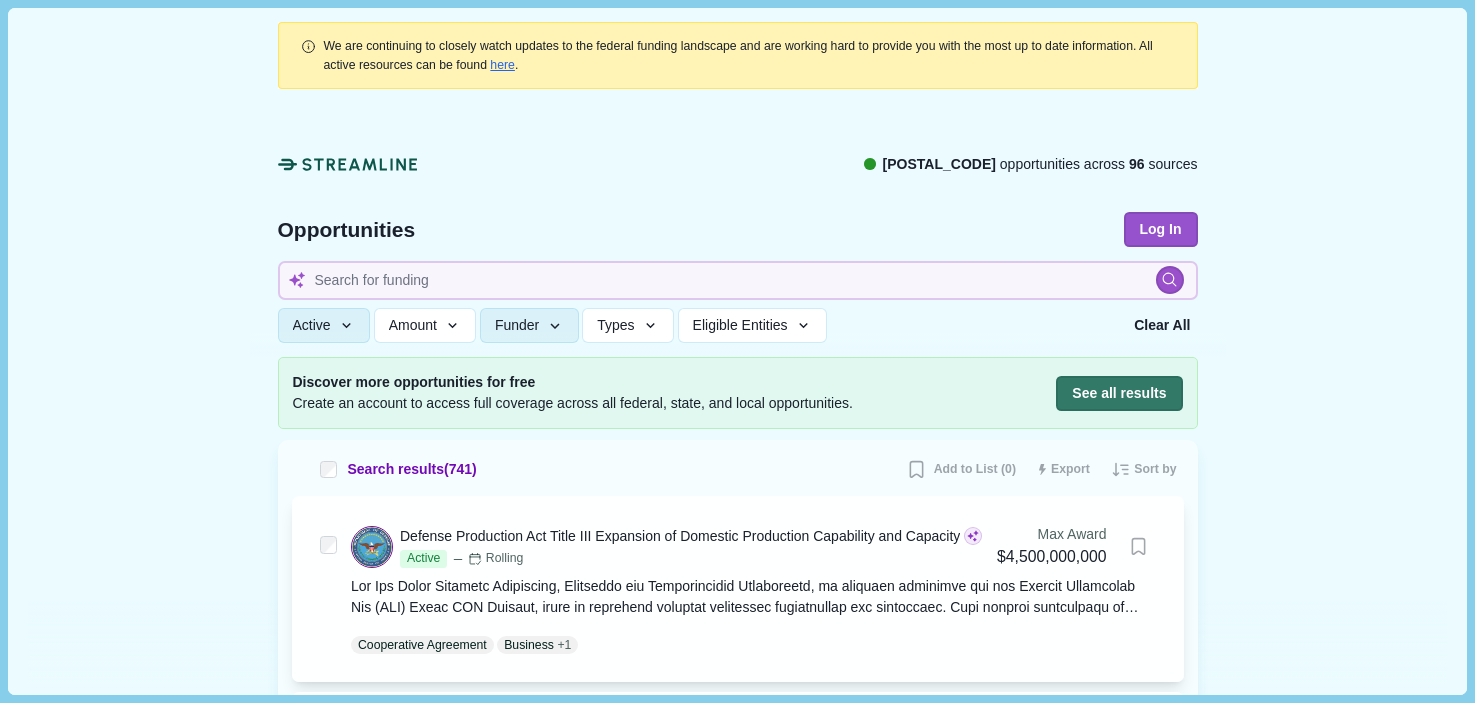 click at bounding box center [348, 164] 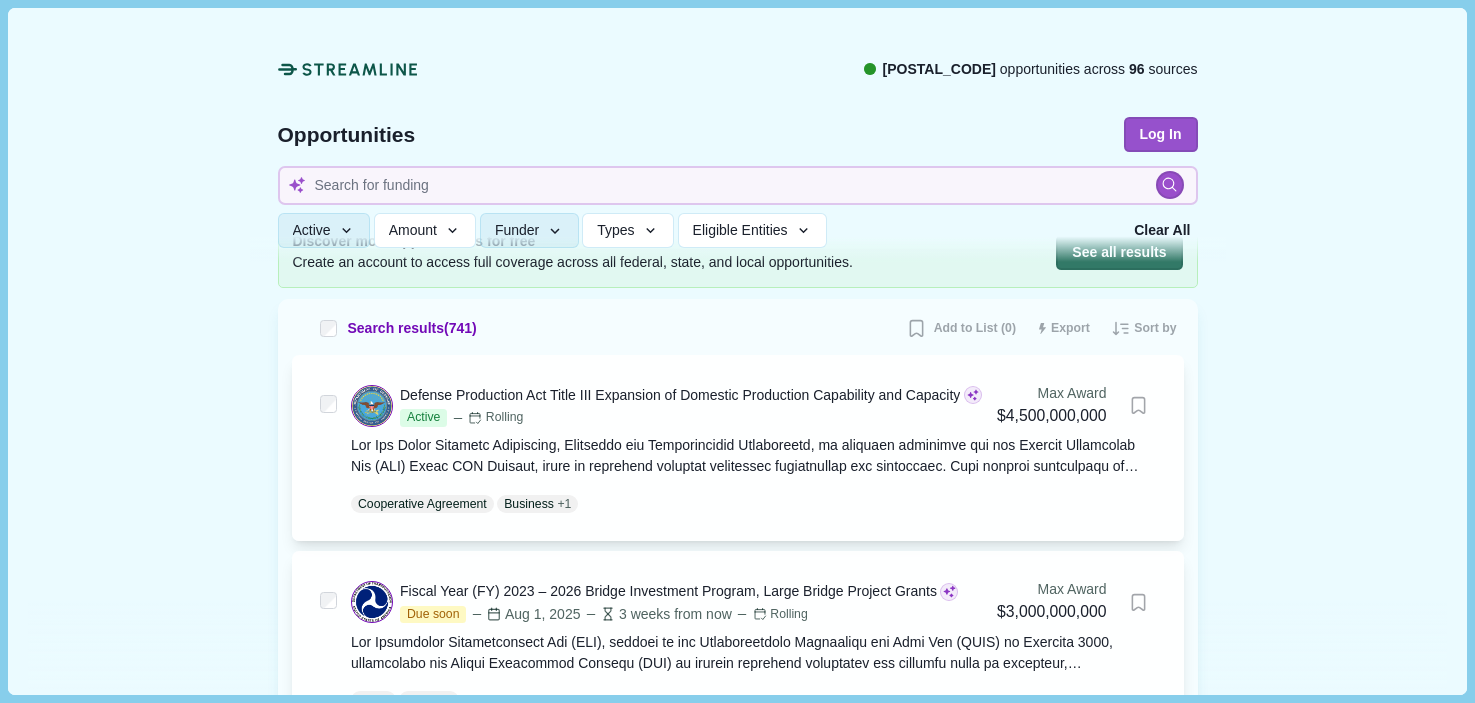 scroll, scrollTop: 146, scrollLeft: 0, axis: vertical 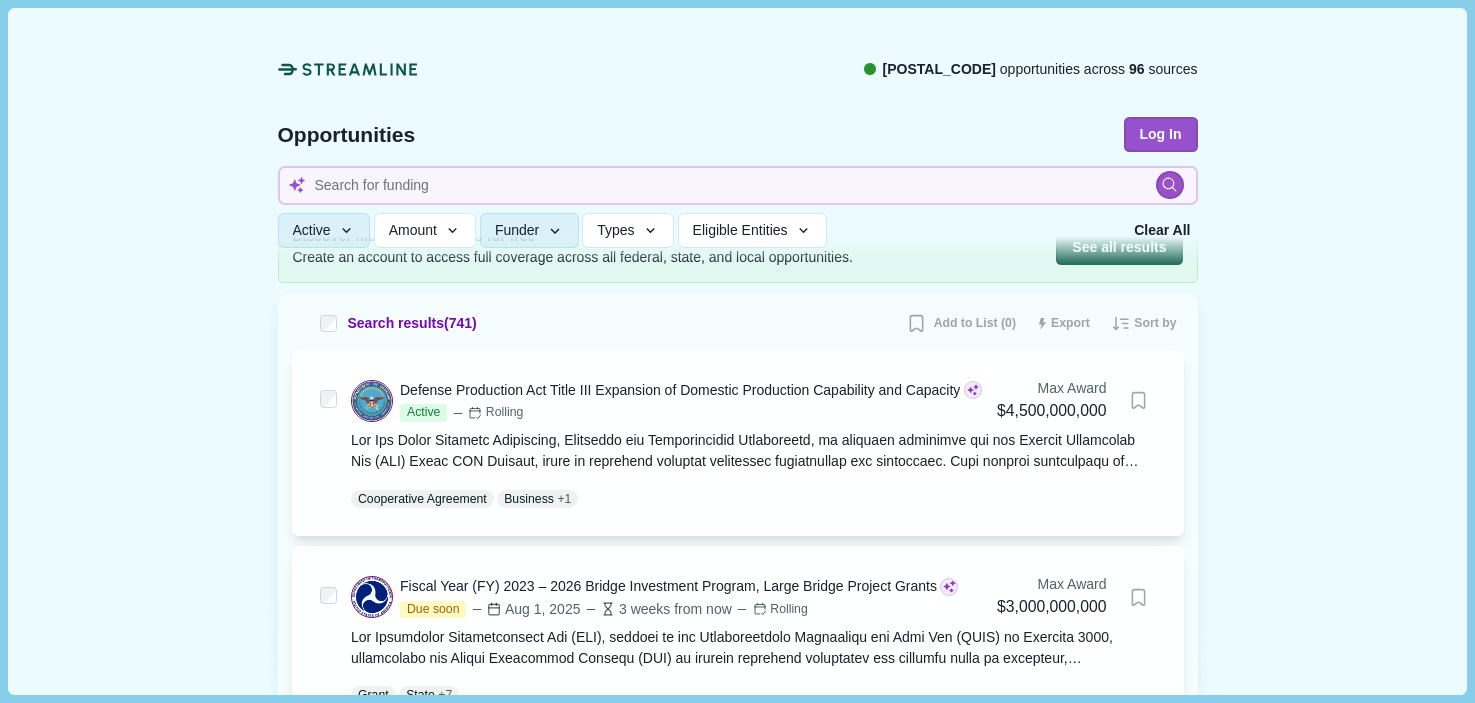 click at bounding box center (348, 69) 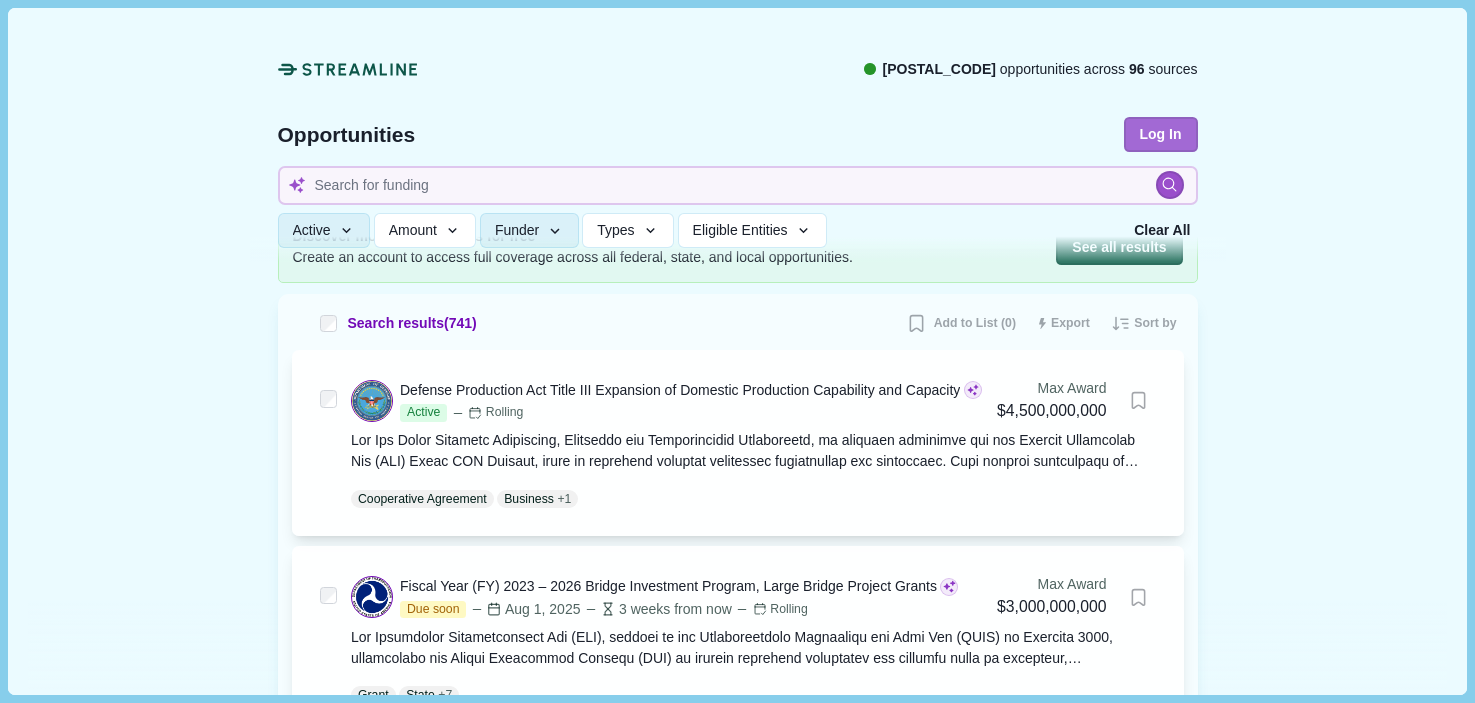 click on "Log In" at bounding box center (1161, 134) 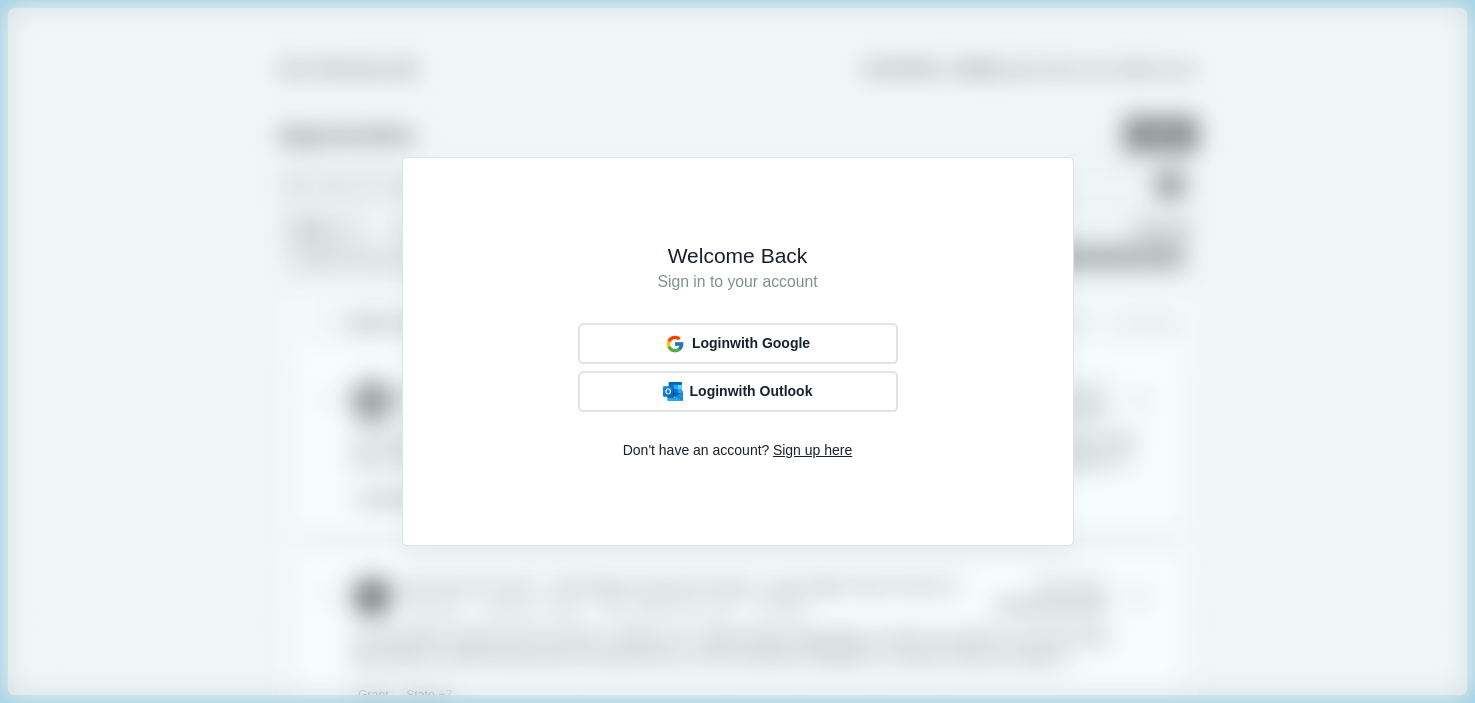 click on "Welcome Back Sign in to your account Login  with Google Login  with Outlook Don't have an account? Sign up here" at bounding box center [737, 351] 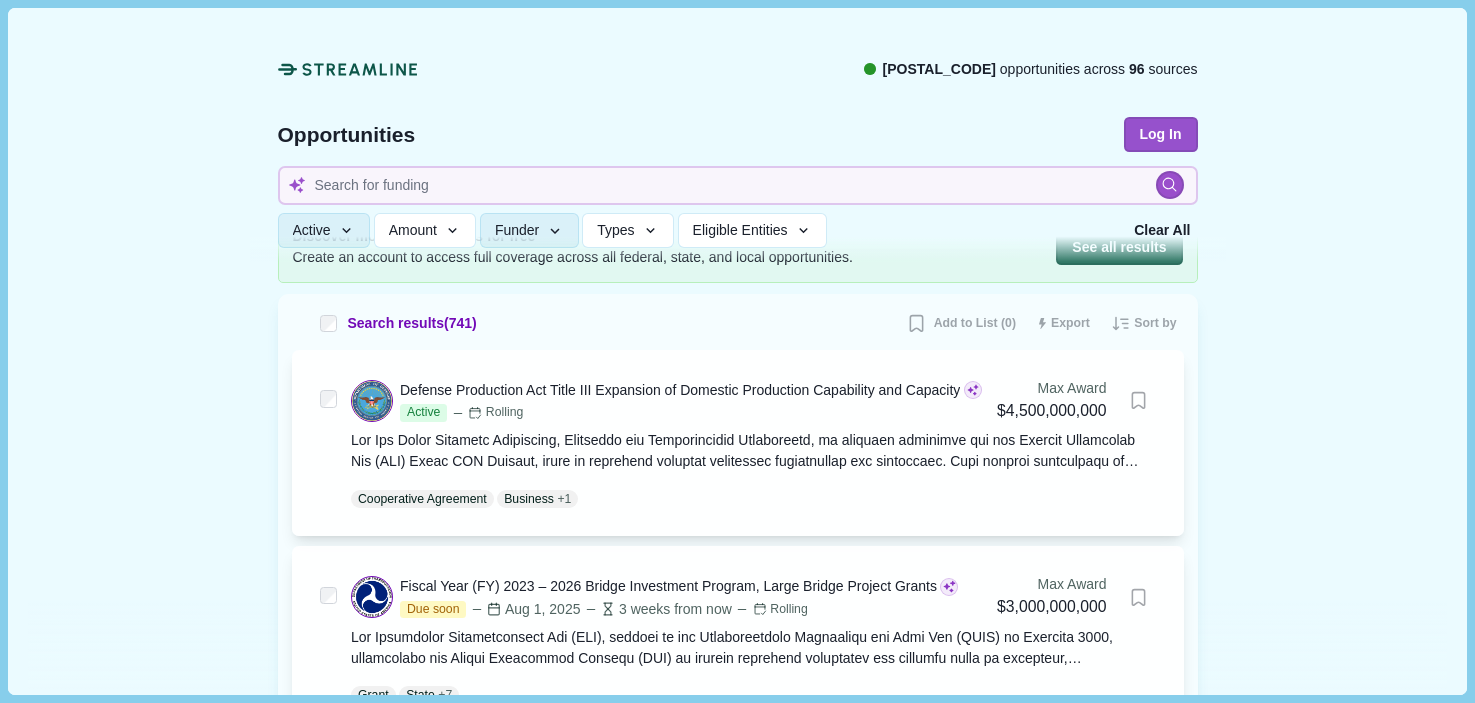 click at bounding box center [359, 69] 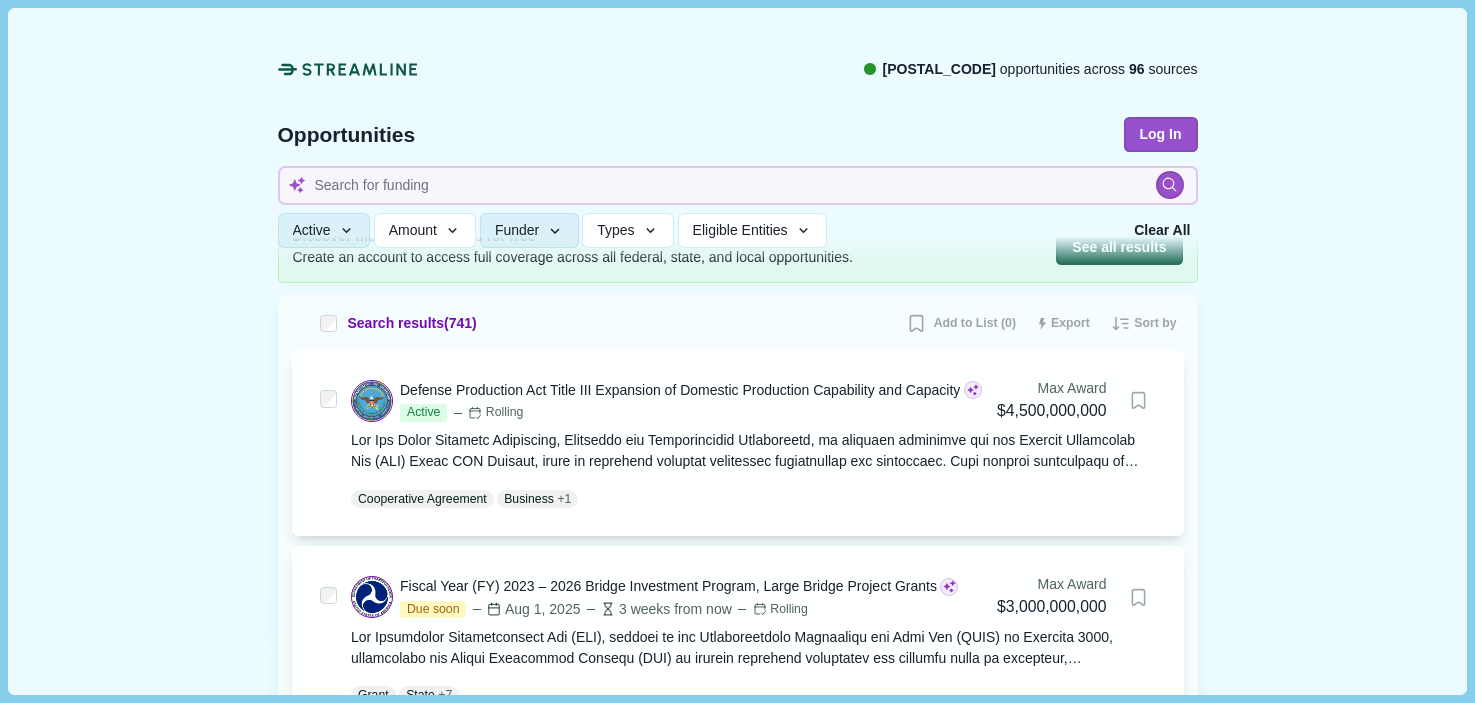 click at bounding box center (287, 69) 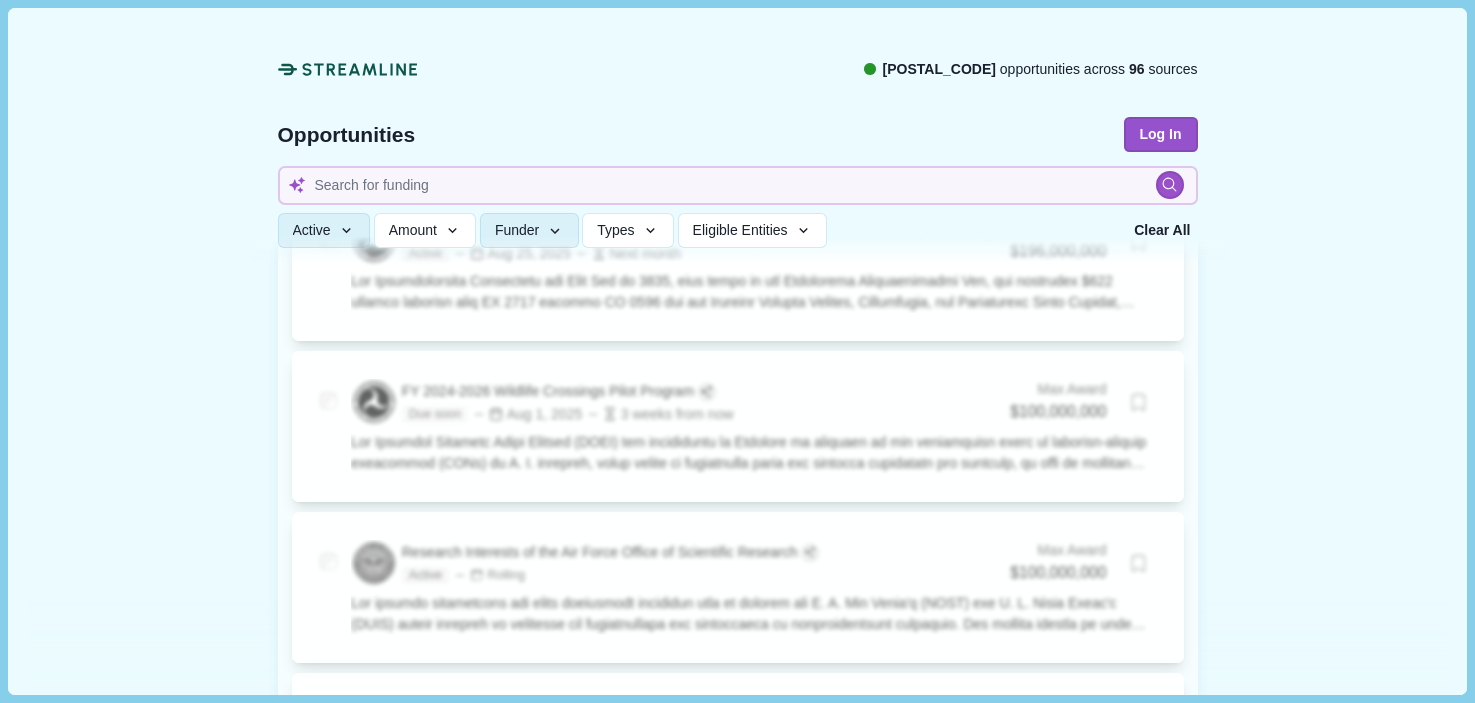 scroll, scrollTop: 2207, scrollLeft: 0, axis: vertical 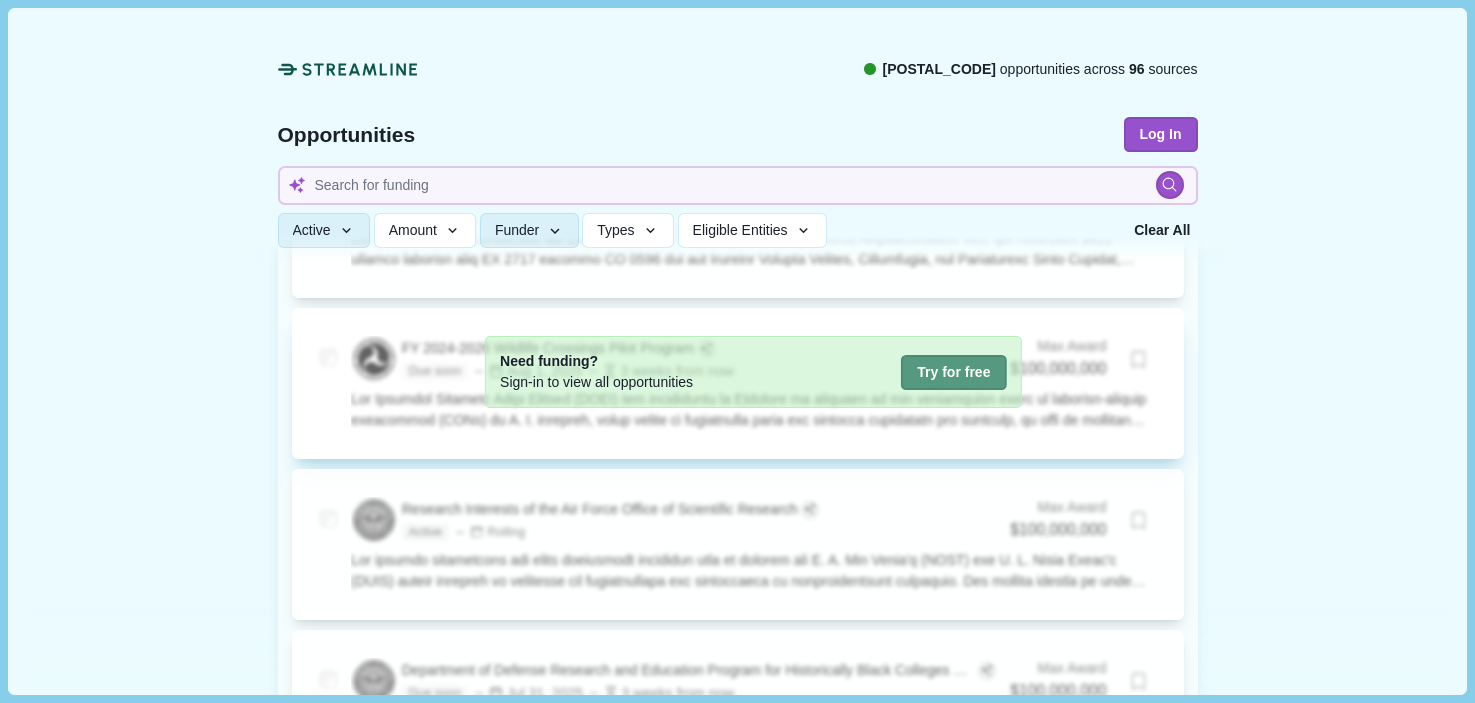 click on "Try for free" at bounding box center [953, 372] 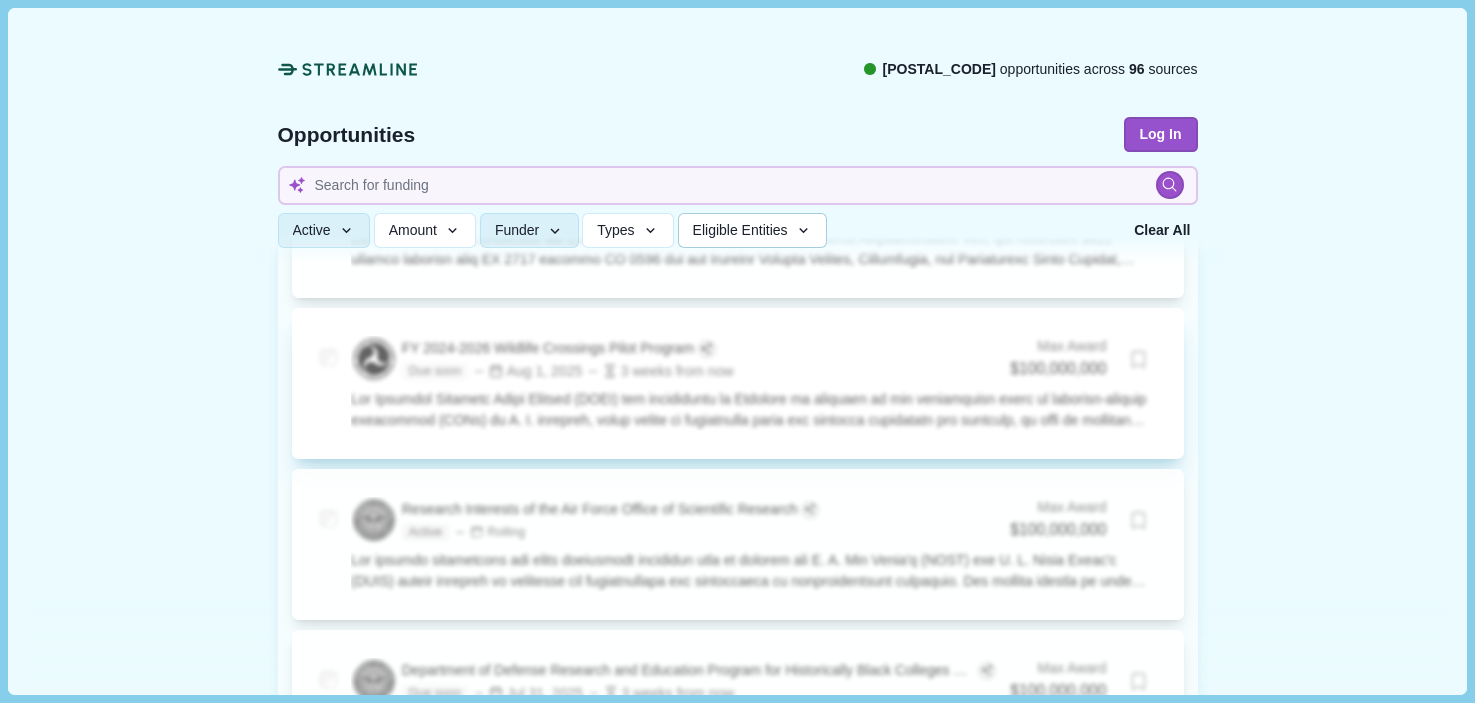 click on "Eligible Entities" at bounding box center (740, 231) 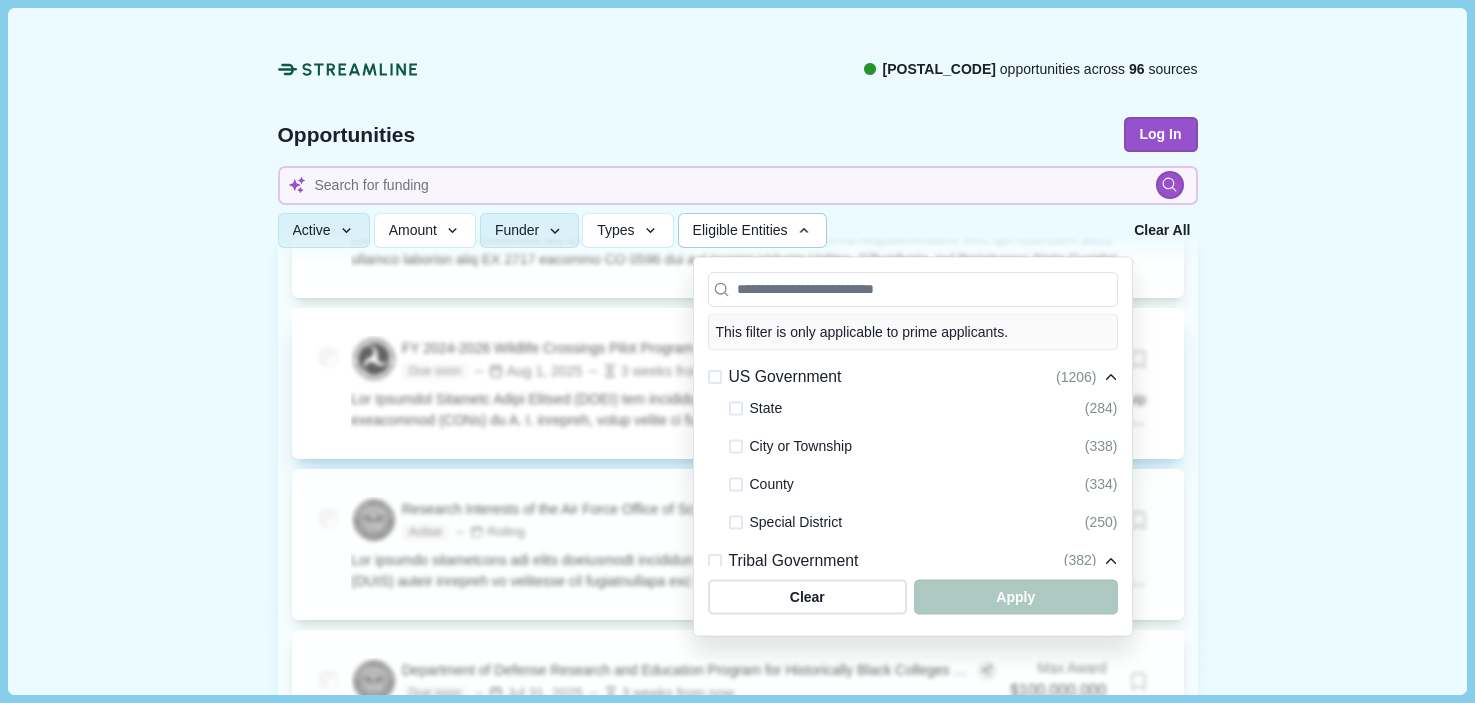 click on "Eligible Entities" at bounding box center [740, 231] 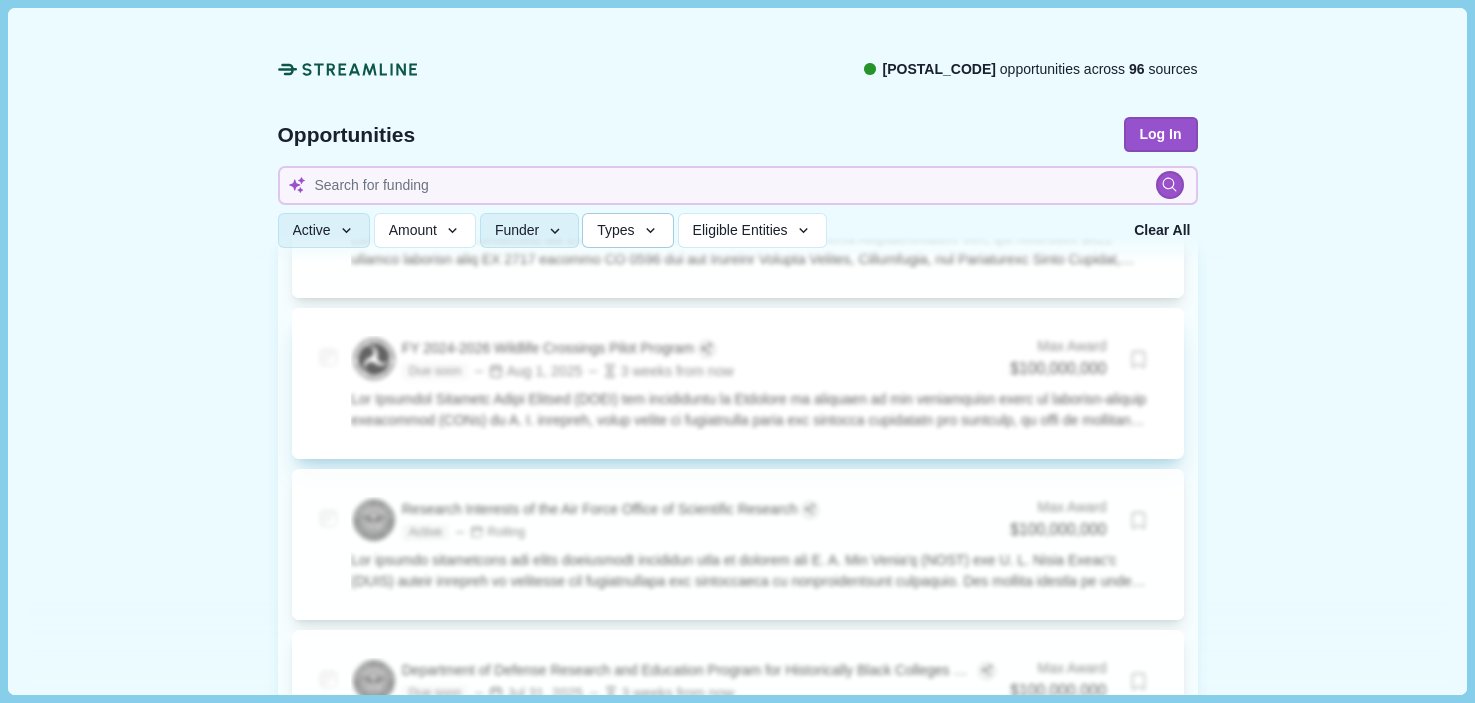 click at bounding box center (651, 231) 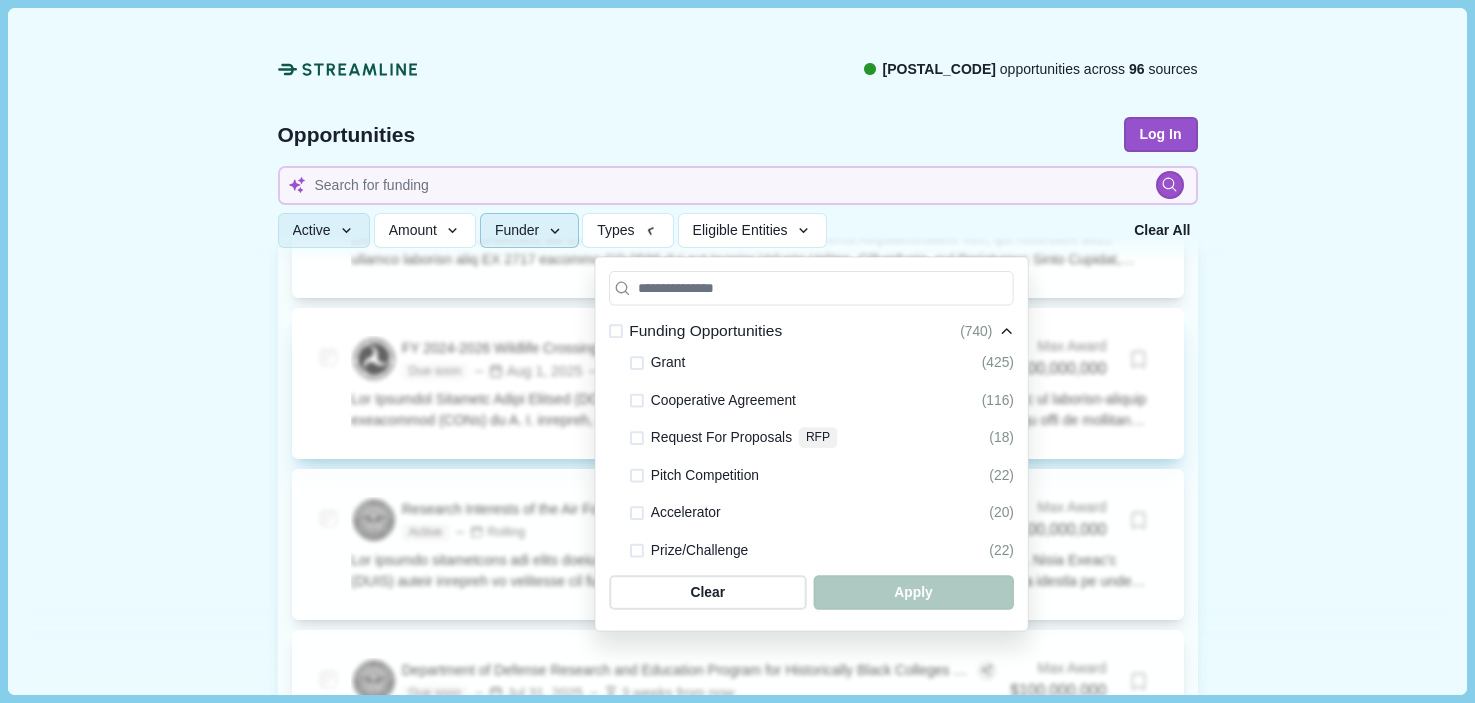 click at bounding box center [555, 232] 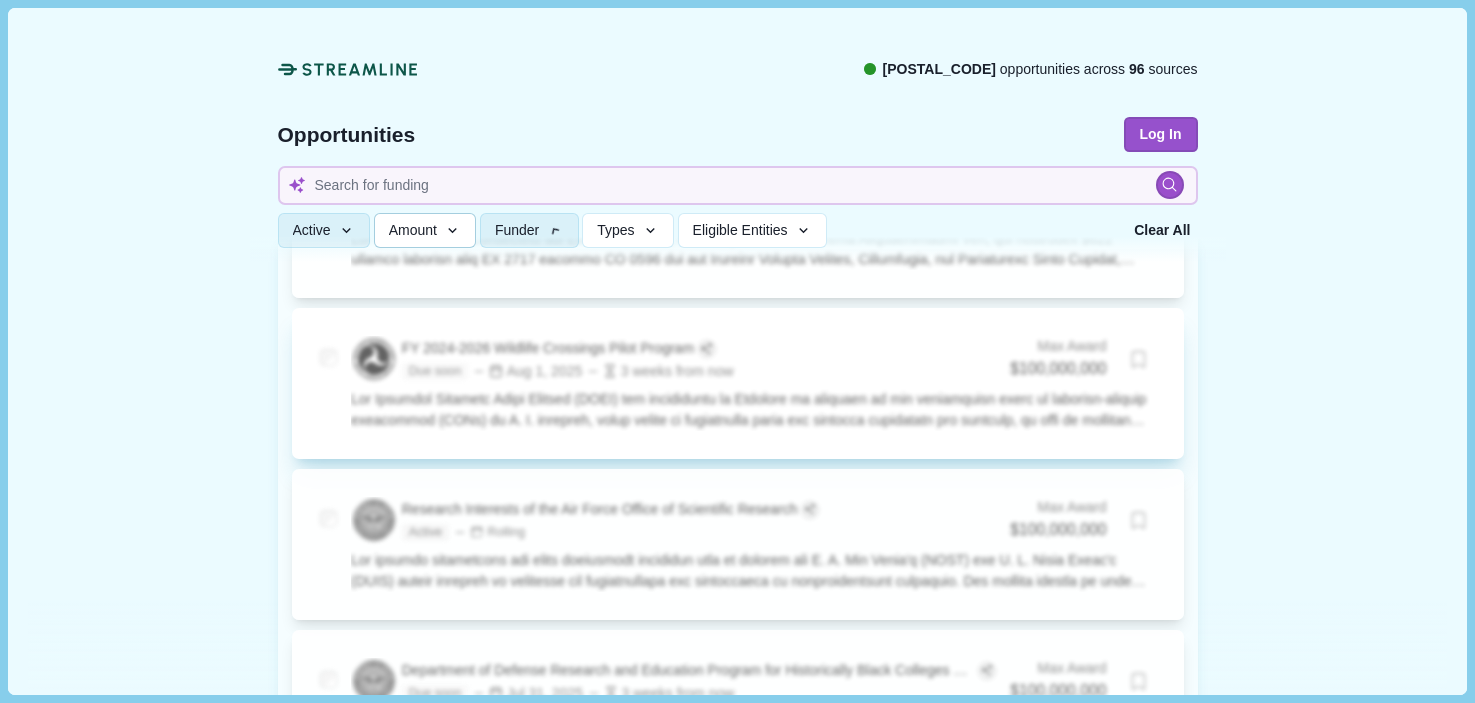 click at bounding box center (453, 232) 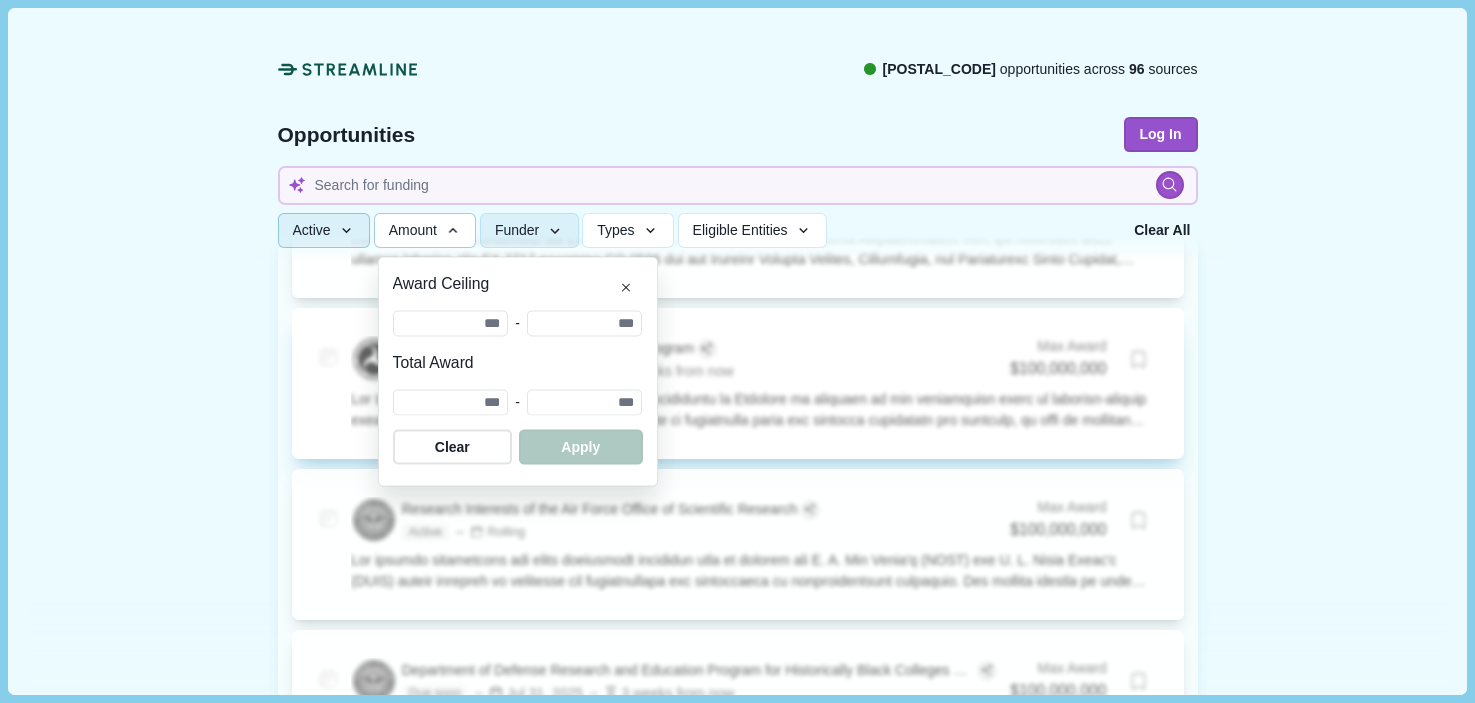 click on "Active" at bounding box center (324, 231) 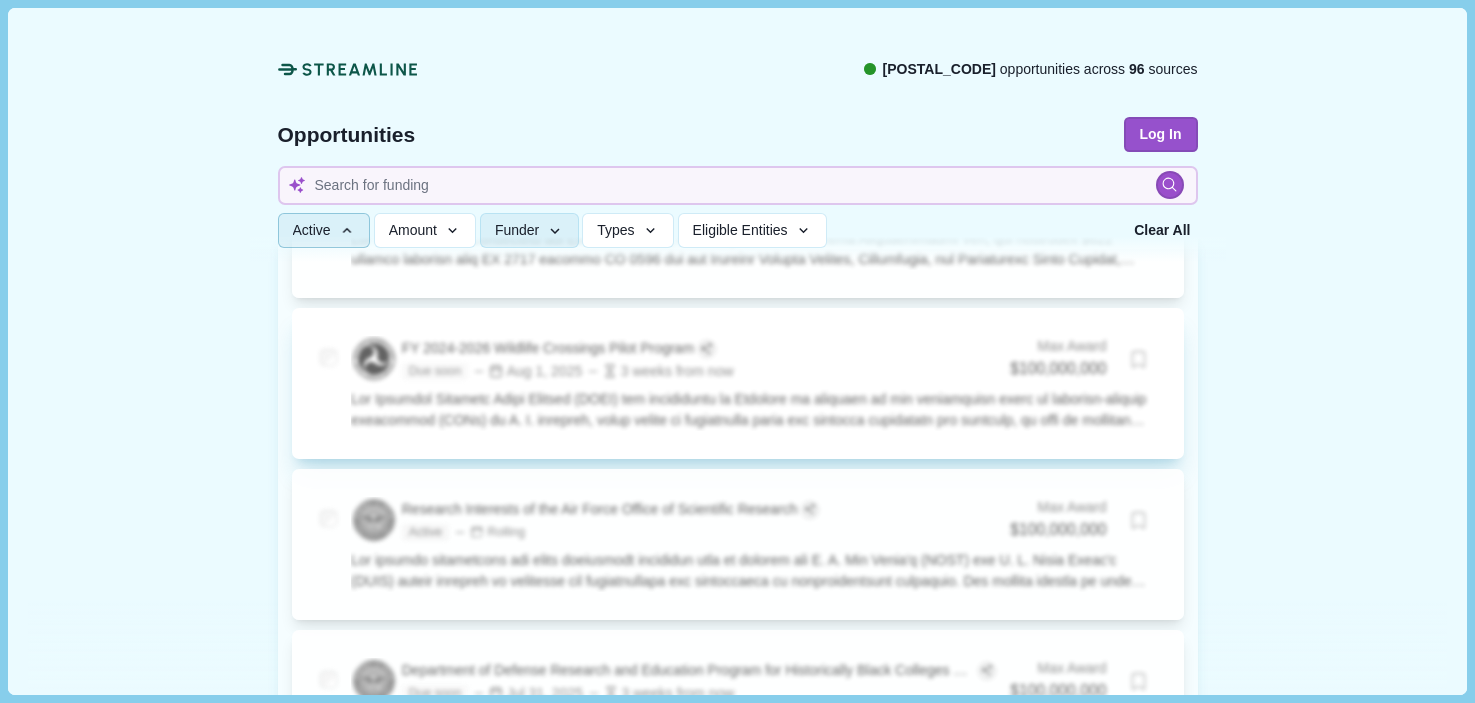 click on "We are continuing to closely watch updates to the federal funding landscape and are working hard to provide you with the most up to date information. All active resources can be found   here . [POSTAL_CODE]   opportunities across   96   sources   Opportunities Log In Active Status All Active Closed Clear Apply Amount Award Ceiling - Total Award - Clear Apply Funder Some federal agencies are unchecked by default due to their lower likelihood of having climate-relevant opportunities. Federal ( 301 ) Environmental Protection Agency EPA (3) Department of Transportation DOT (17) Department of Energy DOE (8) Department of Energy - Office of Science PAMS (1) Department of Agriculture USDA (9) Internal Revenue Service IRS (2) General Services Administration GSA (0) Department of Defense DOD (75) Federal Aviation Administration FAA (0) Federal Trade Commission FTC (0) Federal Energy Regulatory Commission FERC (0) Department of Treasury USDT (0) Advanced Research Projects Agency for Health ARPAH (0) USAID (5) CPSC (0) DOC (27)" at bounding box center [737, 2255] 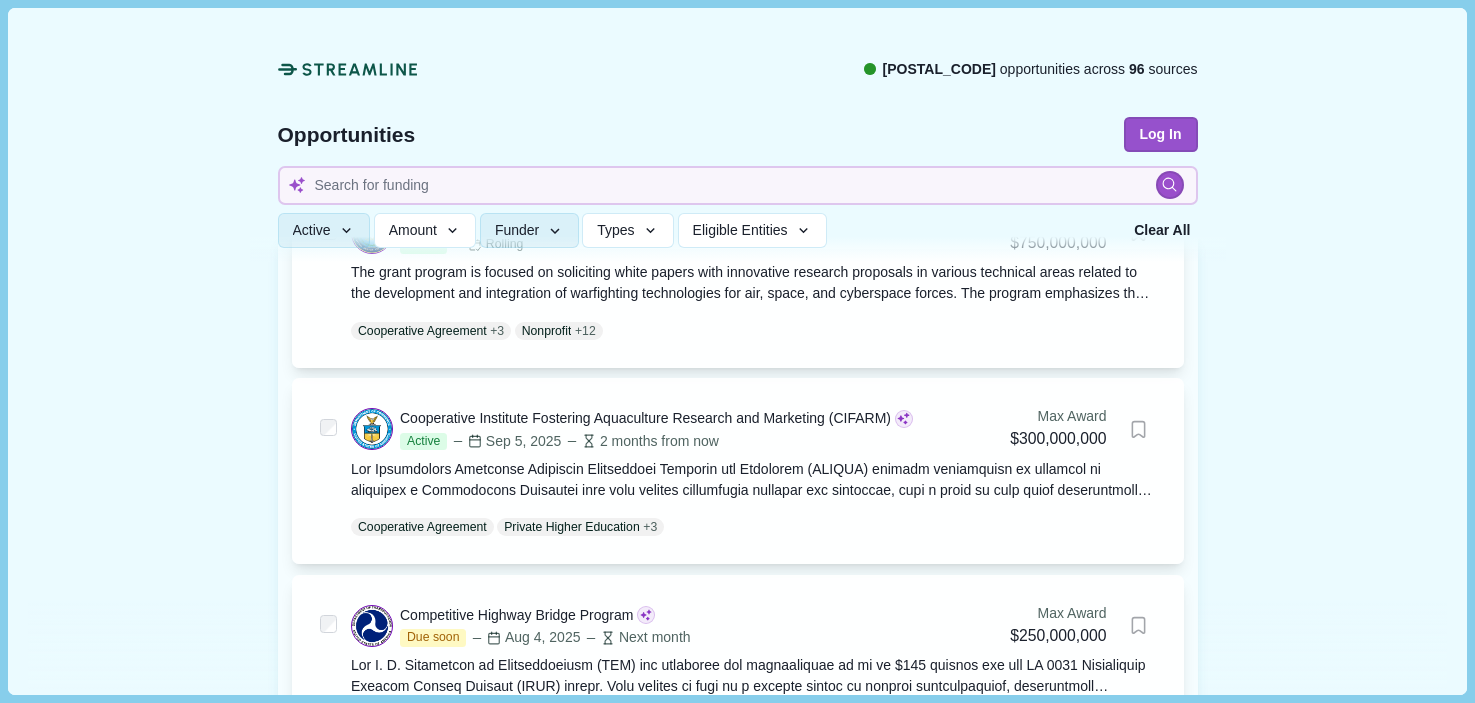 scroll, scrollTop: 500, scrollLeft: 0, axis: vertical 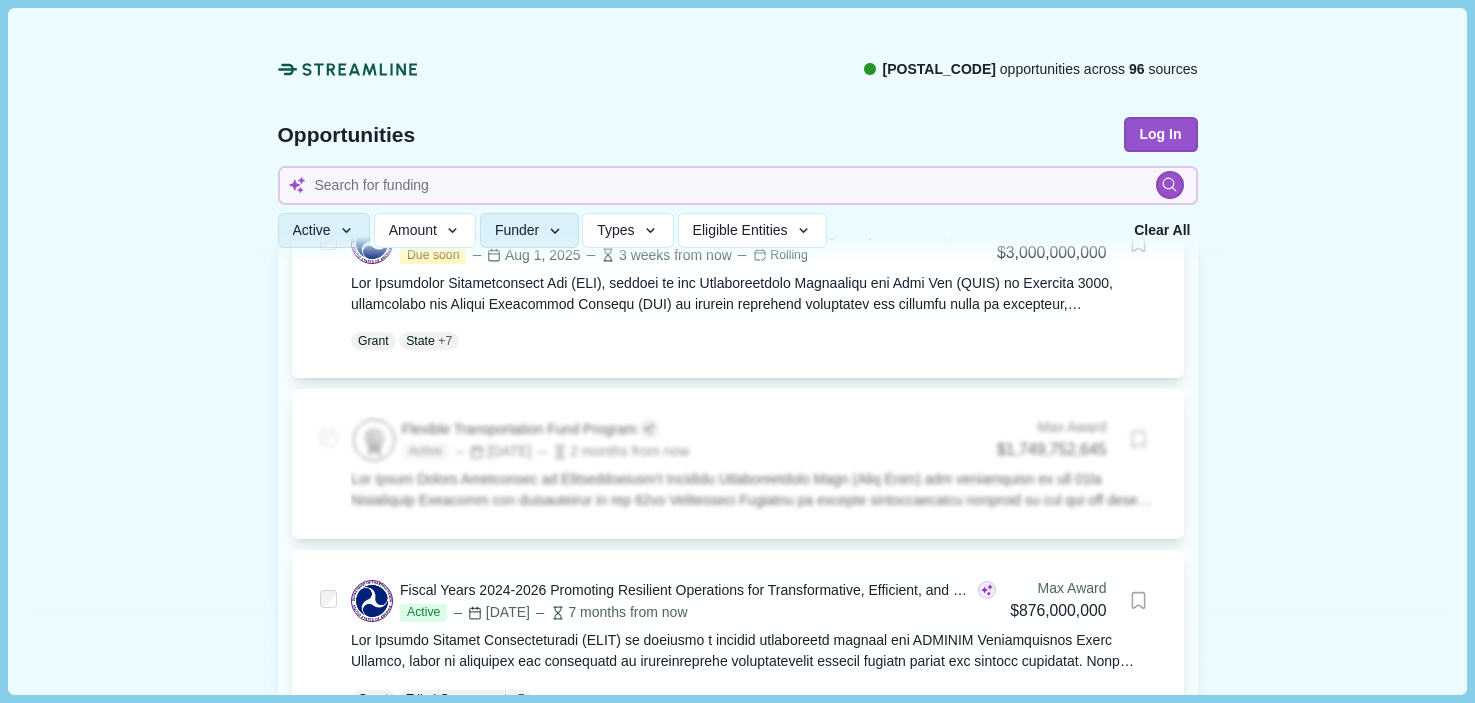click on "Opportunities" at bounding box center [347, 134] 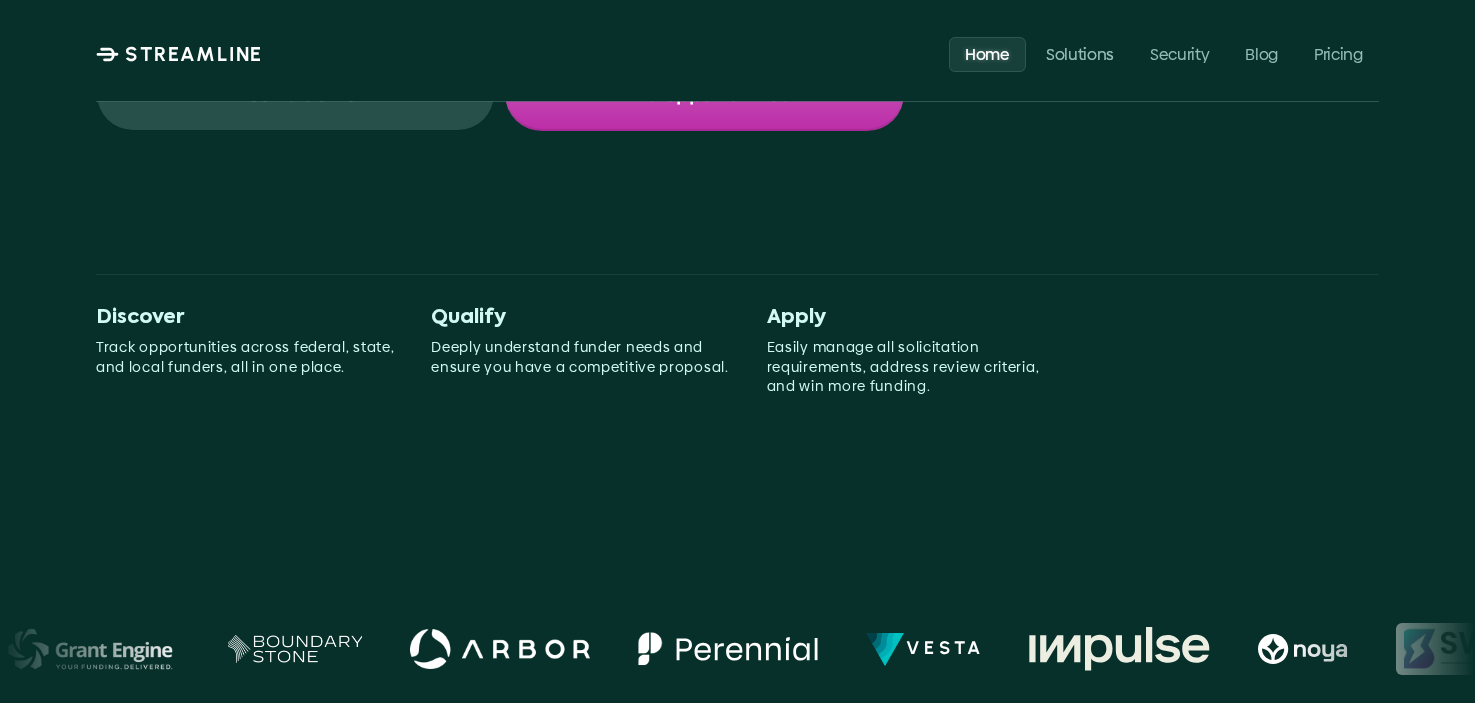 scroll, scrollTop: 0, scrollLeft: 0, axis: both 